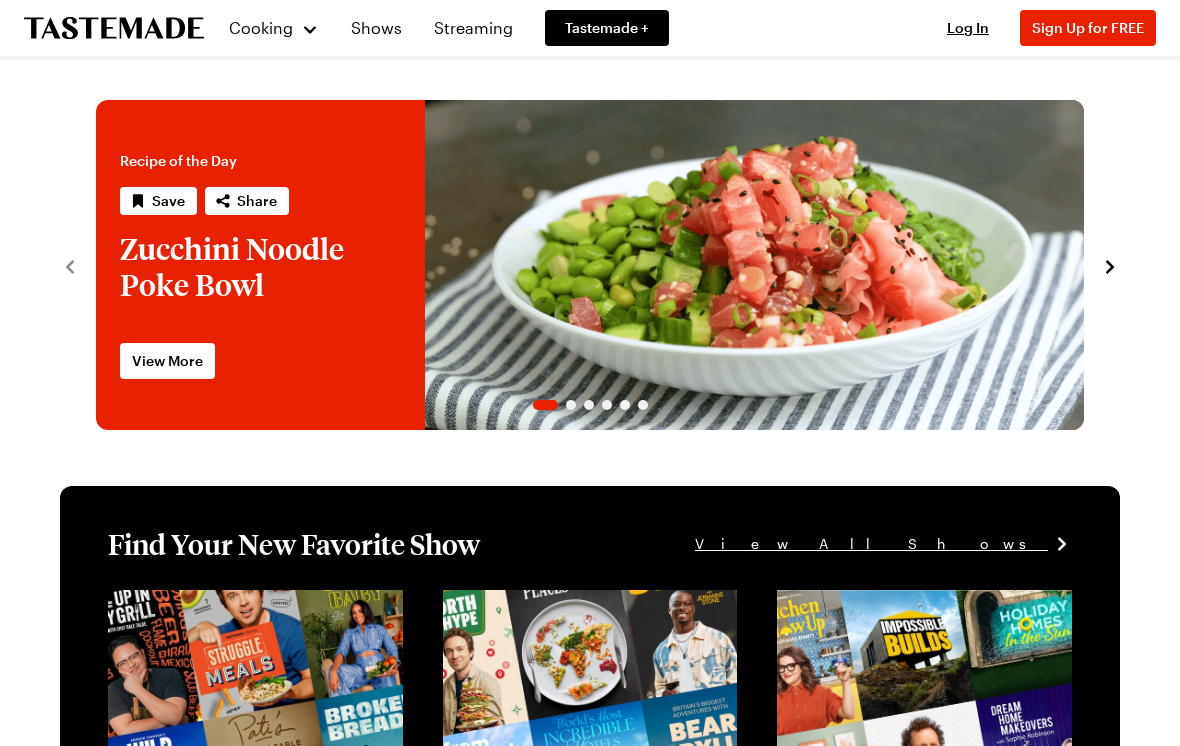 scroll, scrollTop: 0, scrollLeft: 0, axis: both 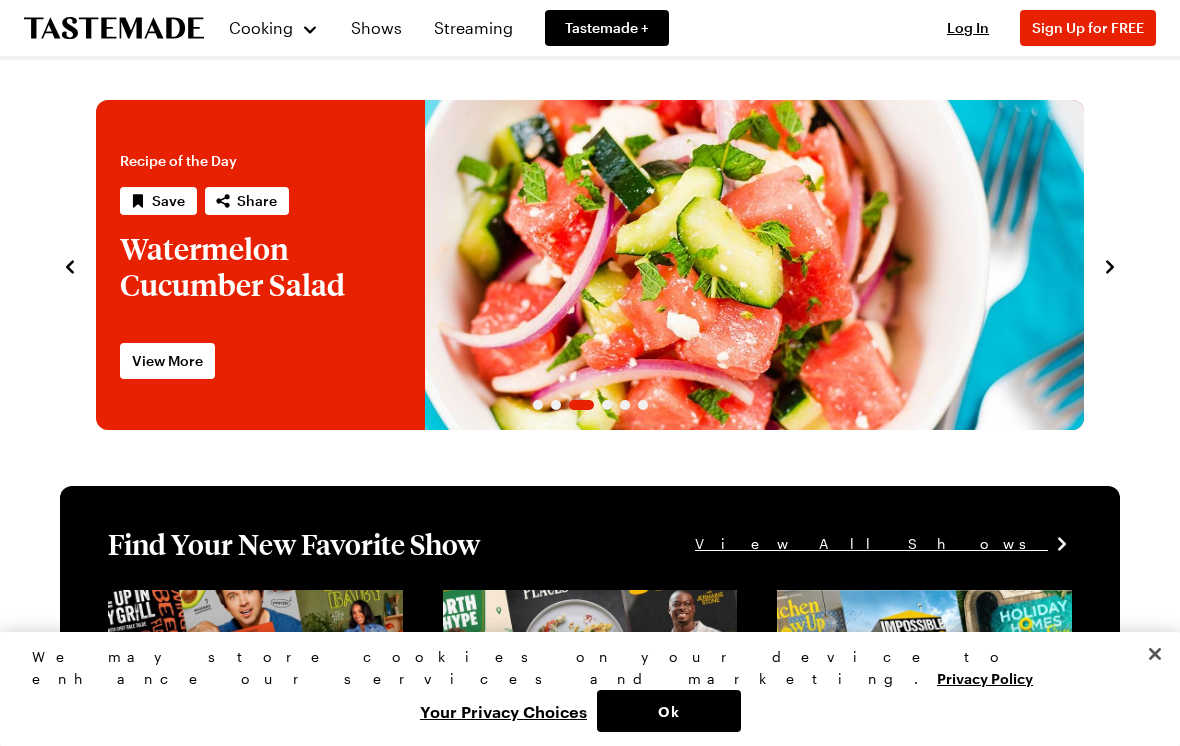 click on "Cooking" at bounding box center [273, 28] 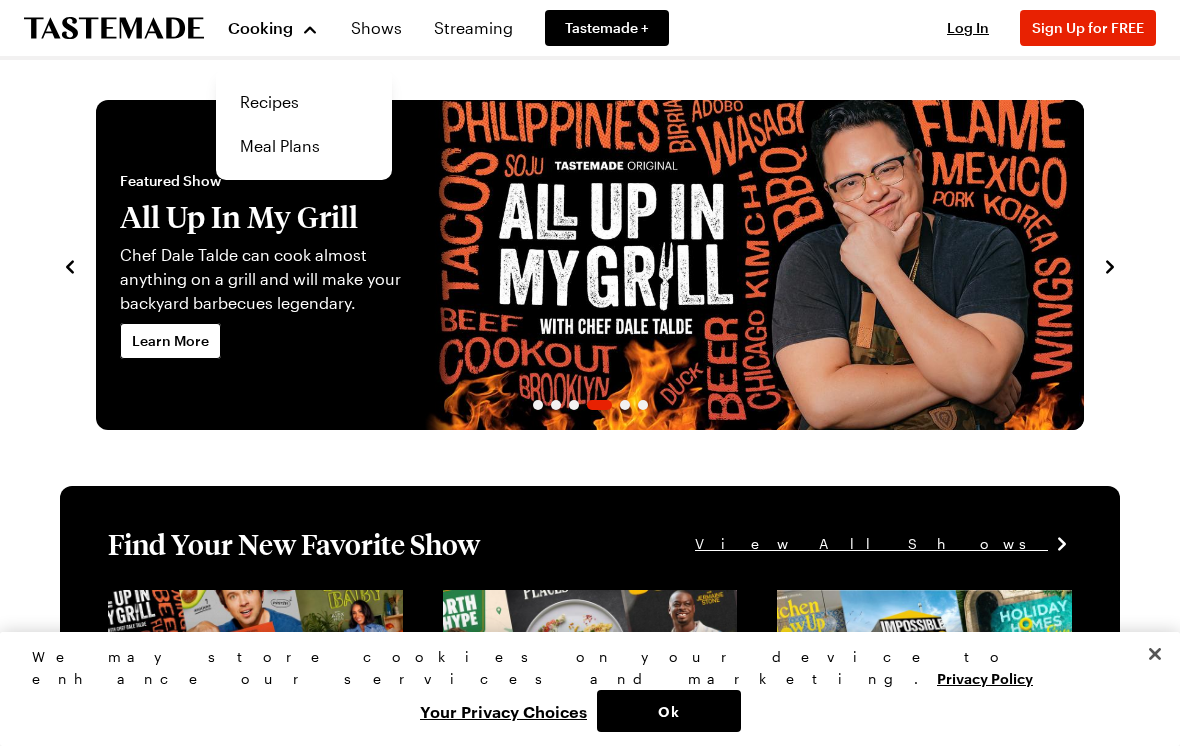 click on "Recipes" at bounding box center [304, 102] 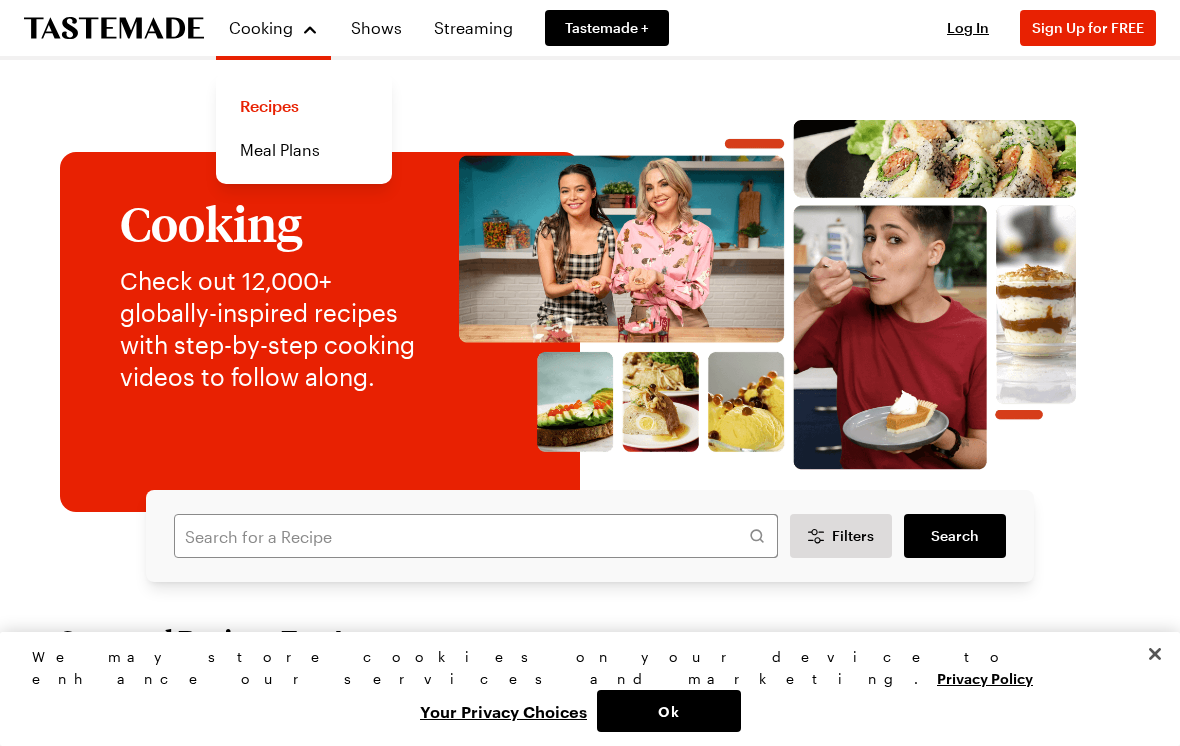 click on "Recipes" at bounding box center [304, 106] 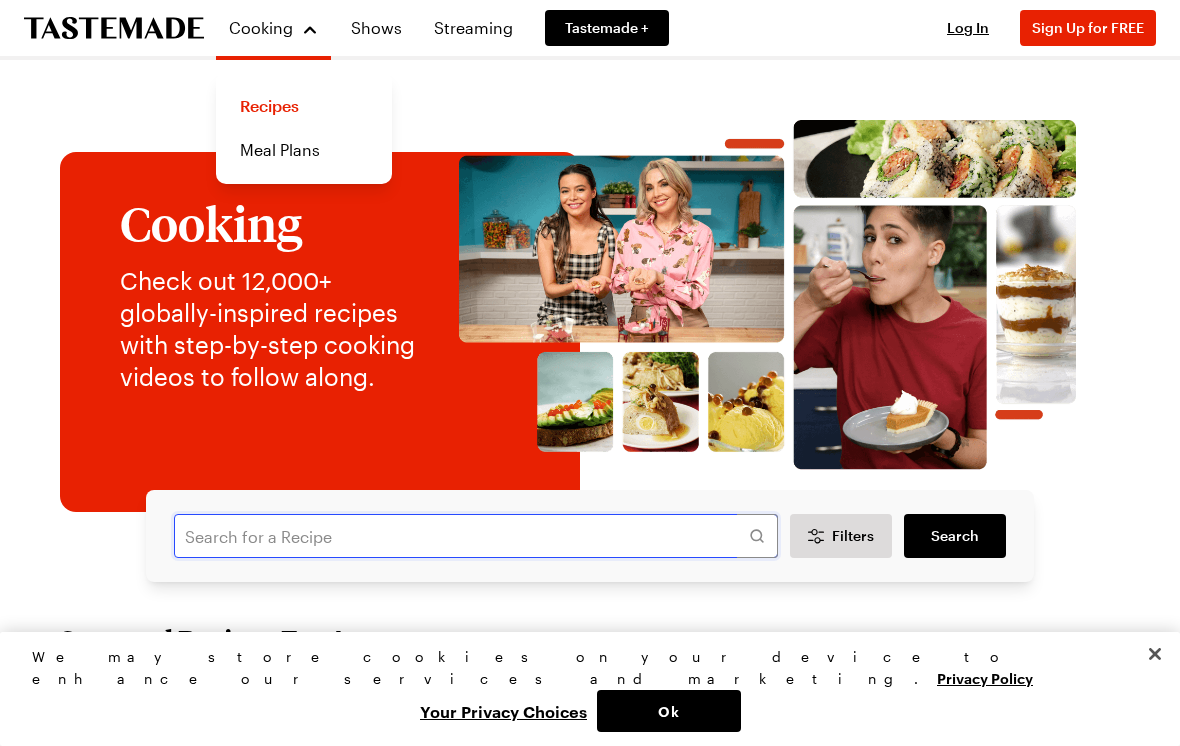 click at bounding box center [476, 536] 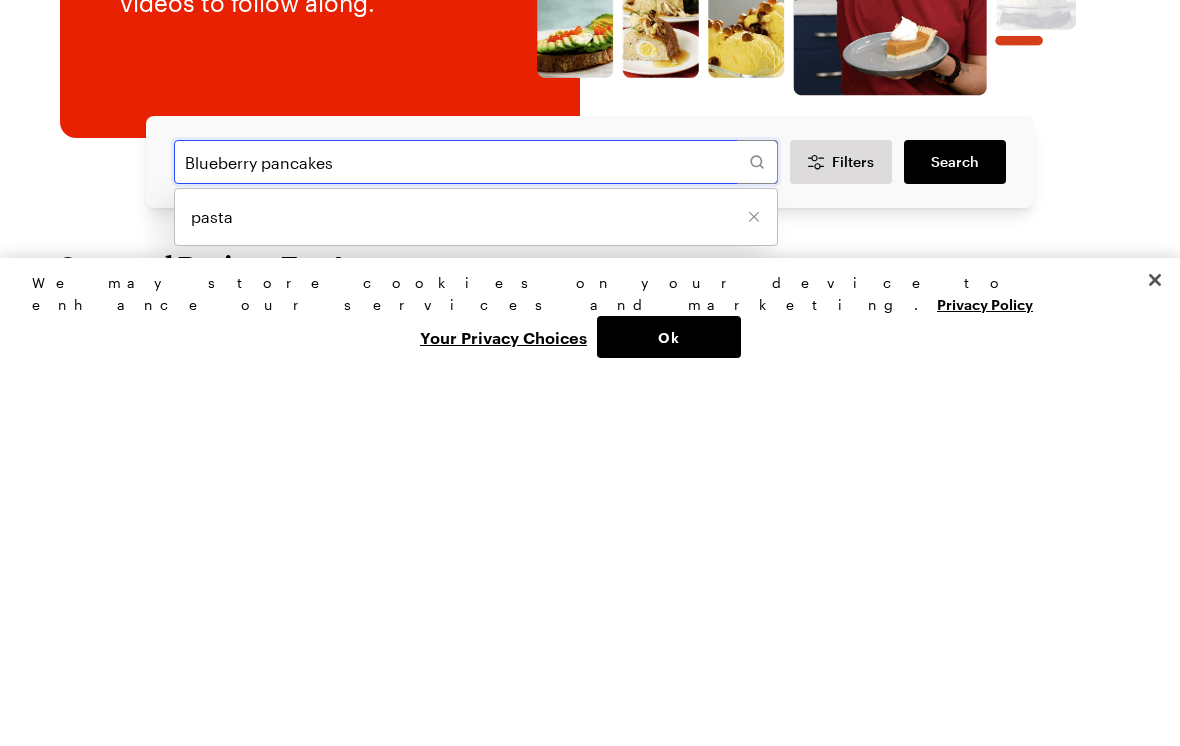 type on "Blueberry pancakes" 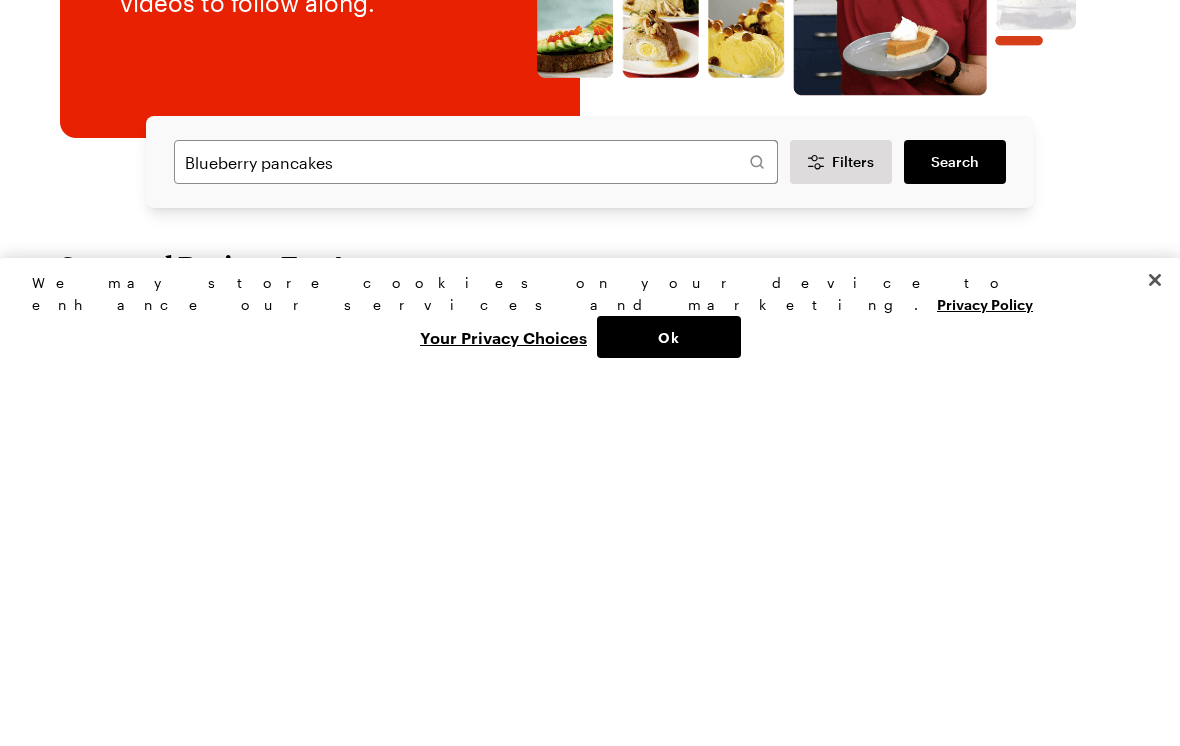 scroll, scrollTop: 374, scrollLeft: 0, axis: vertical 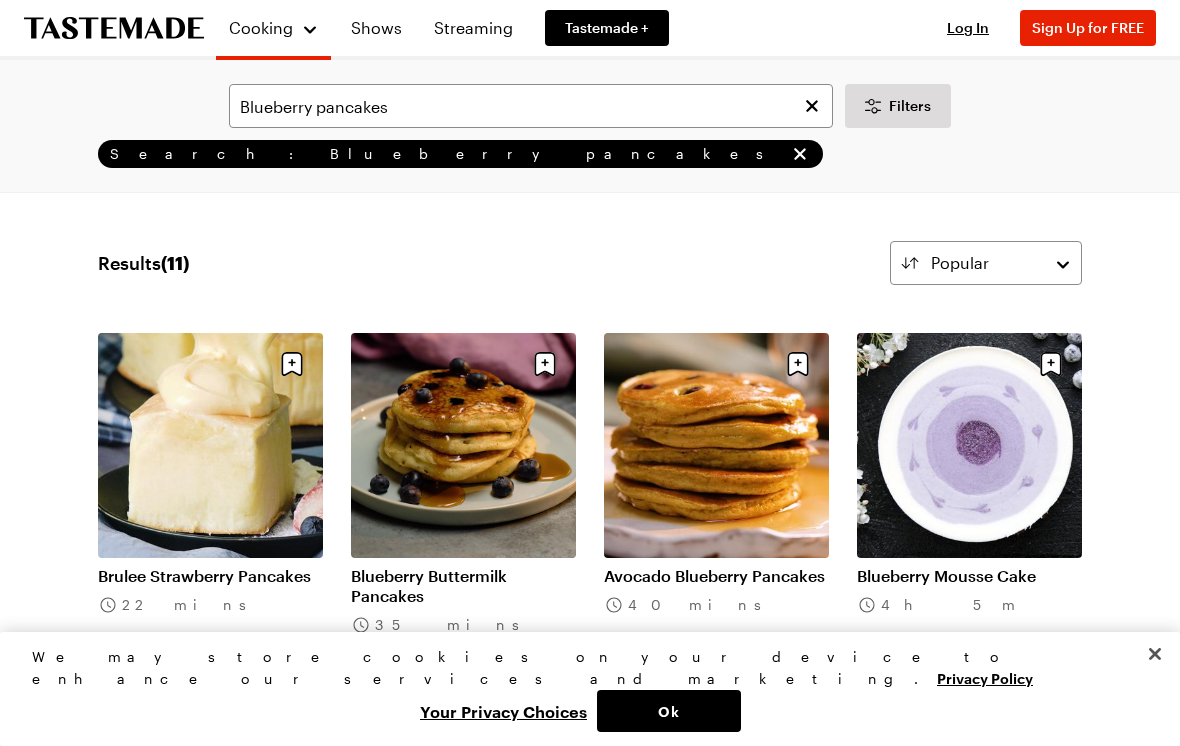 click on "Blueberry Buttermilk Pancakes" at bounding box center [463, 586] 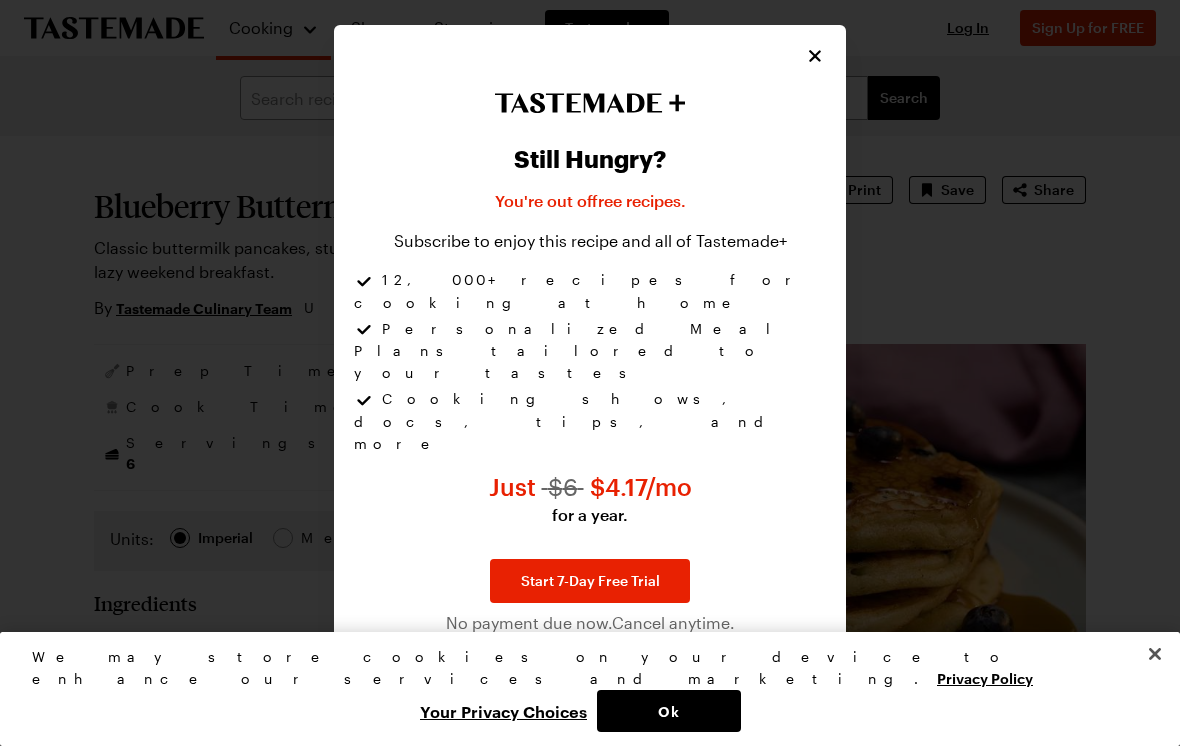 click 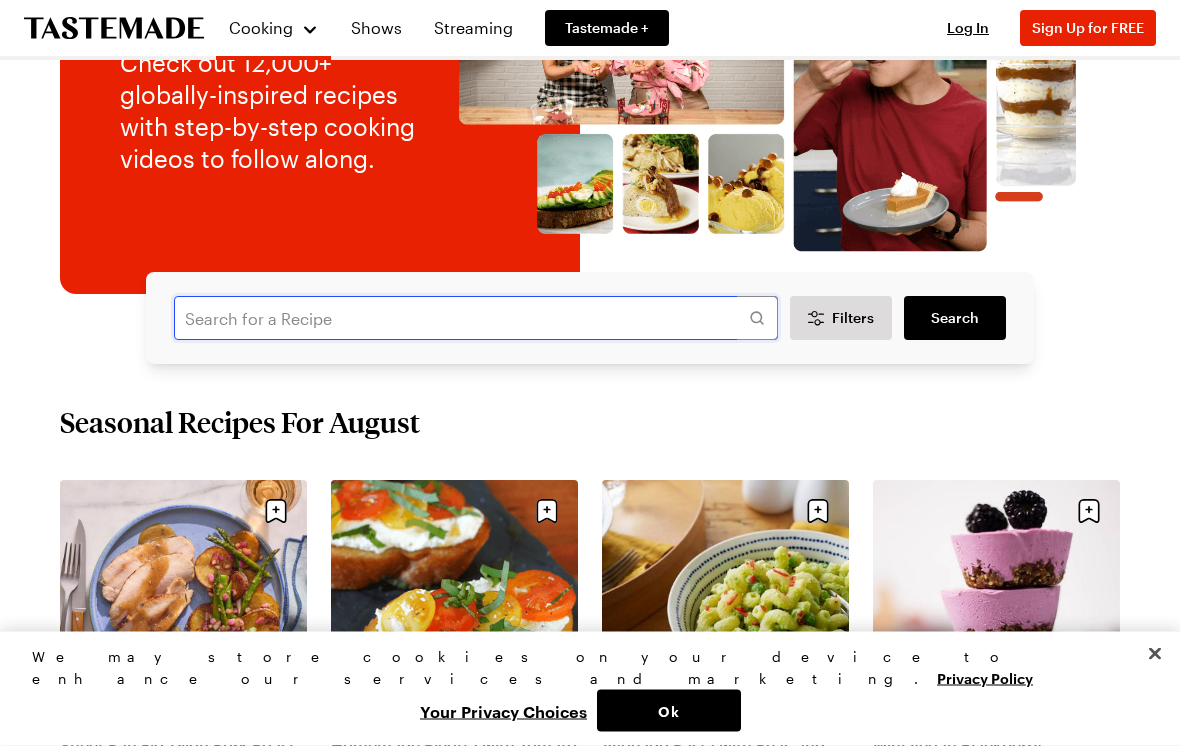 click at bounding box center (476, 319) 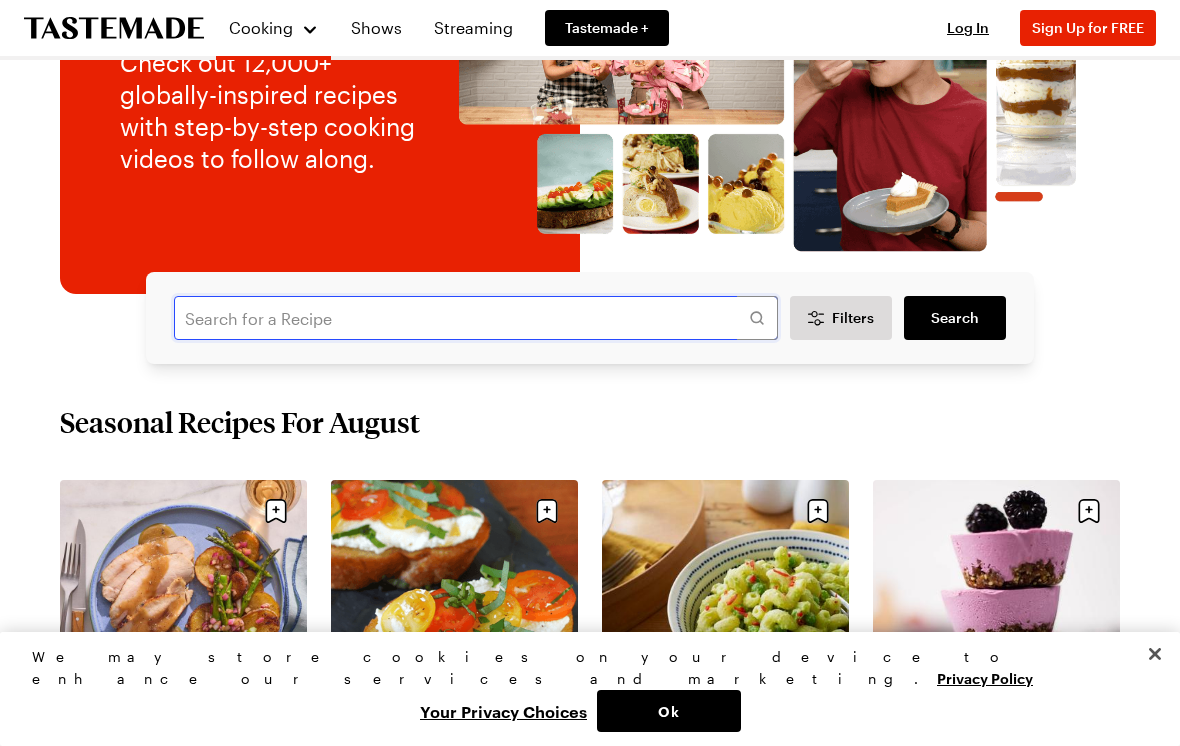 scroll, scrollTop: 217, scrollLeft: 0, axis: vertical 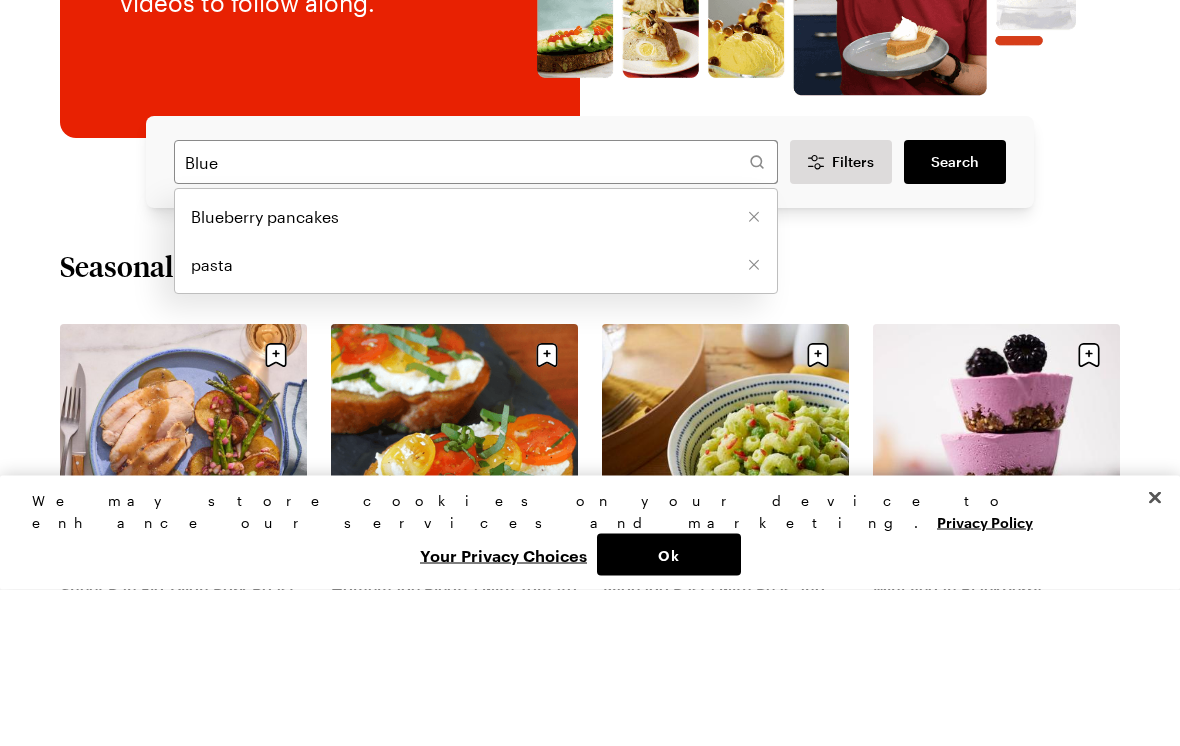 click on "Blueberry pancakes" at bounding box center (265, 374) 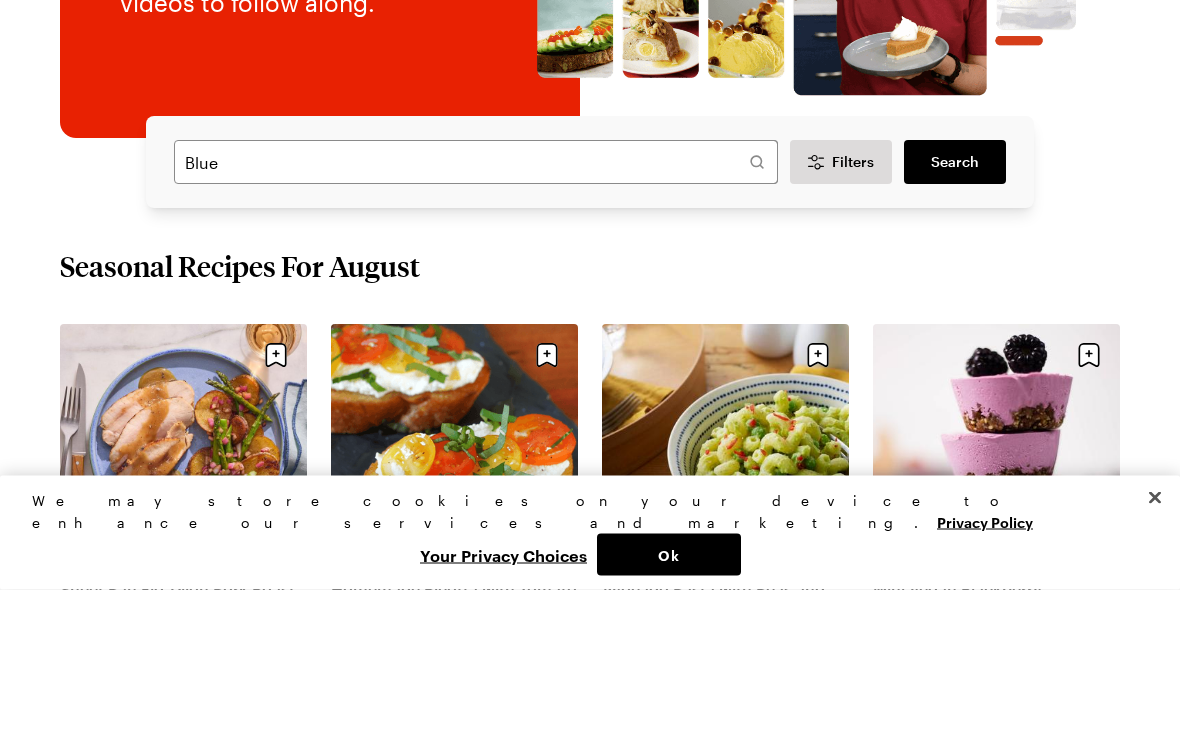 type on "Blueberry pancakes" 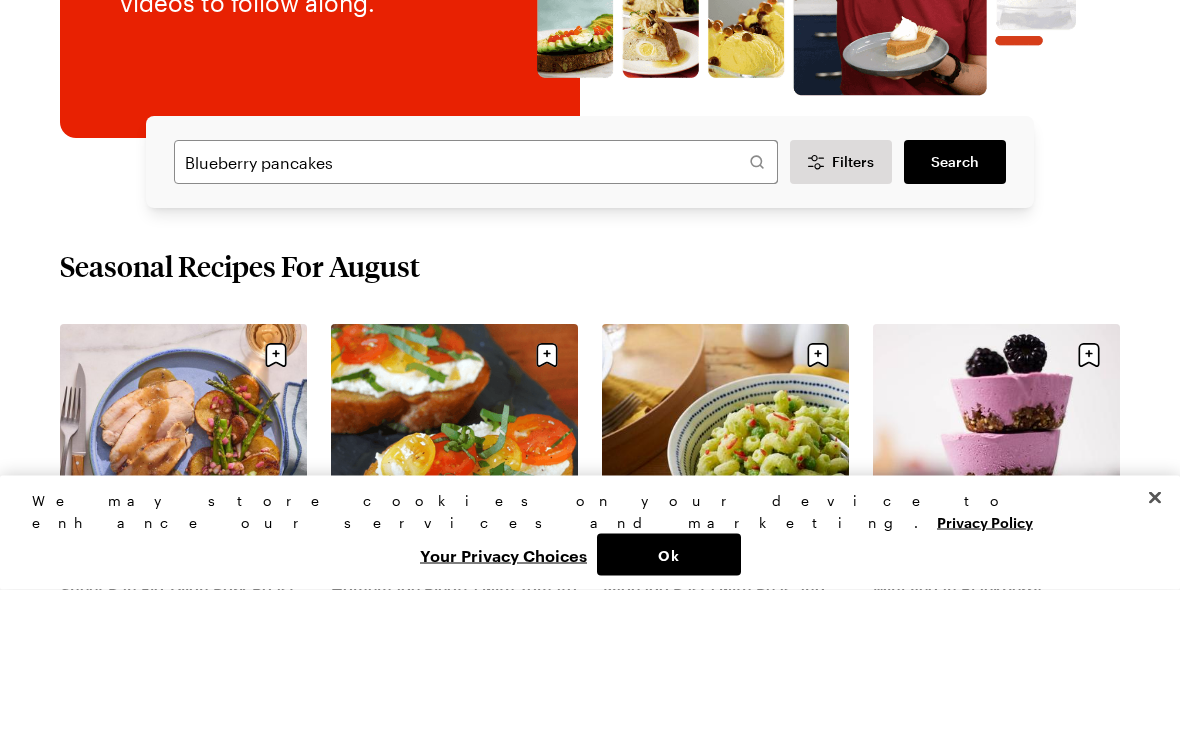 scroll, scrollTop: 374, scrollLeft: 0, axis: vertical 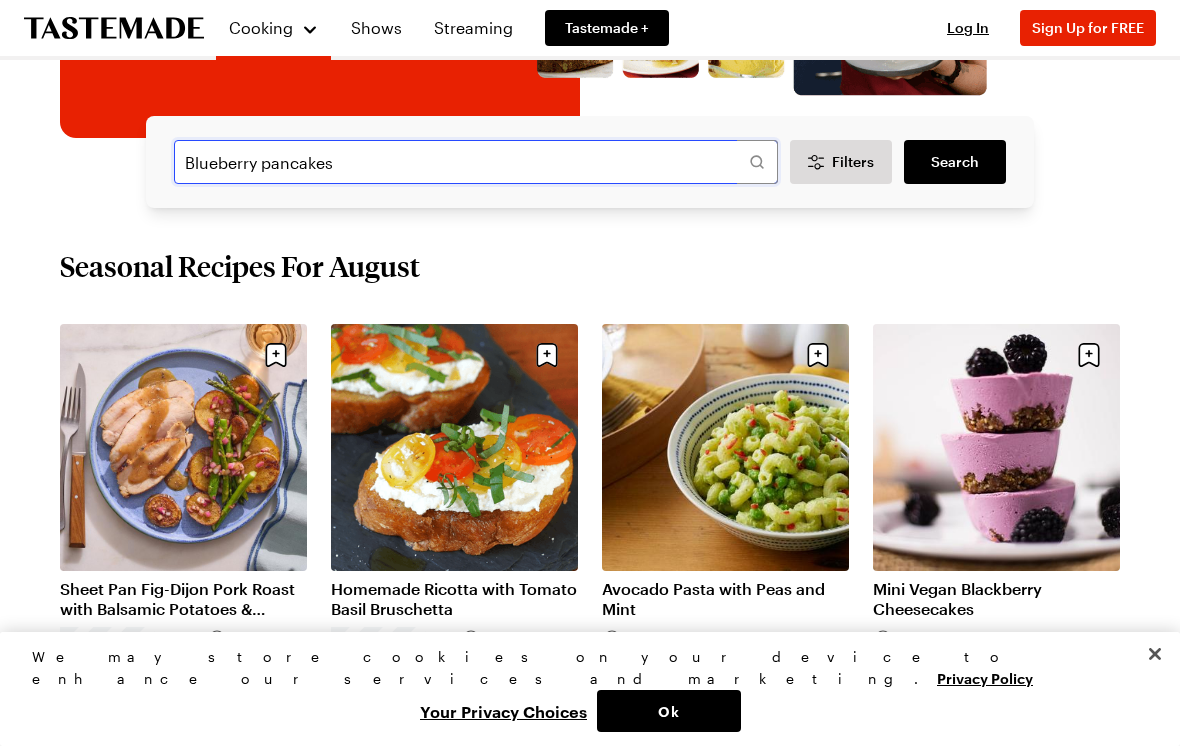 click on "Blueberry pancakes" at bounding box center (476, 162) 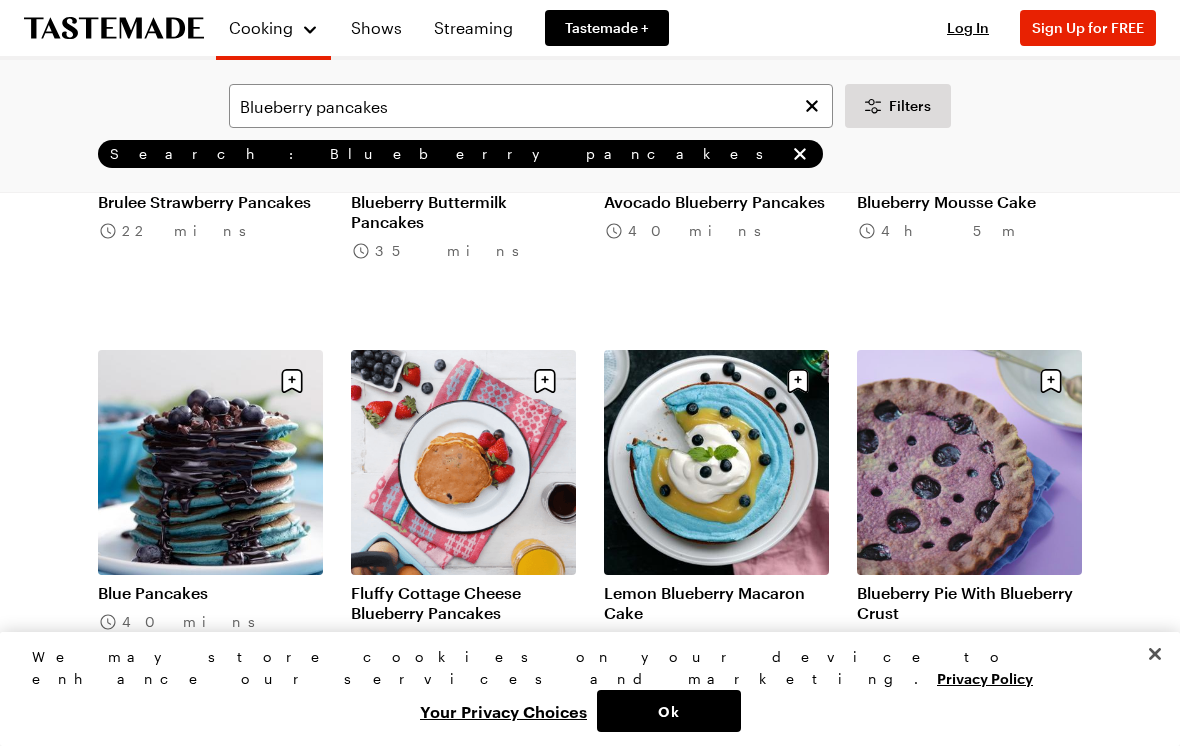 scroll, scrollTop: 0, scrollLeft: 0, axis: both 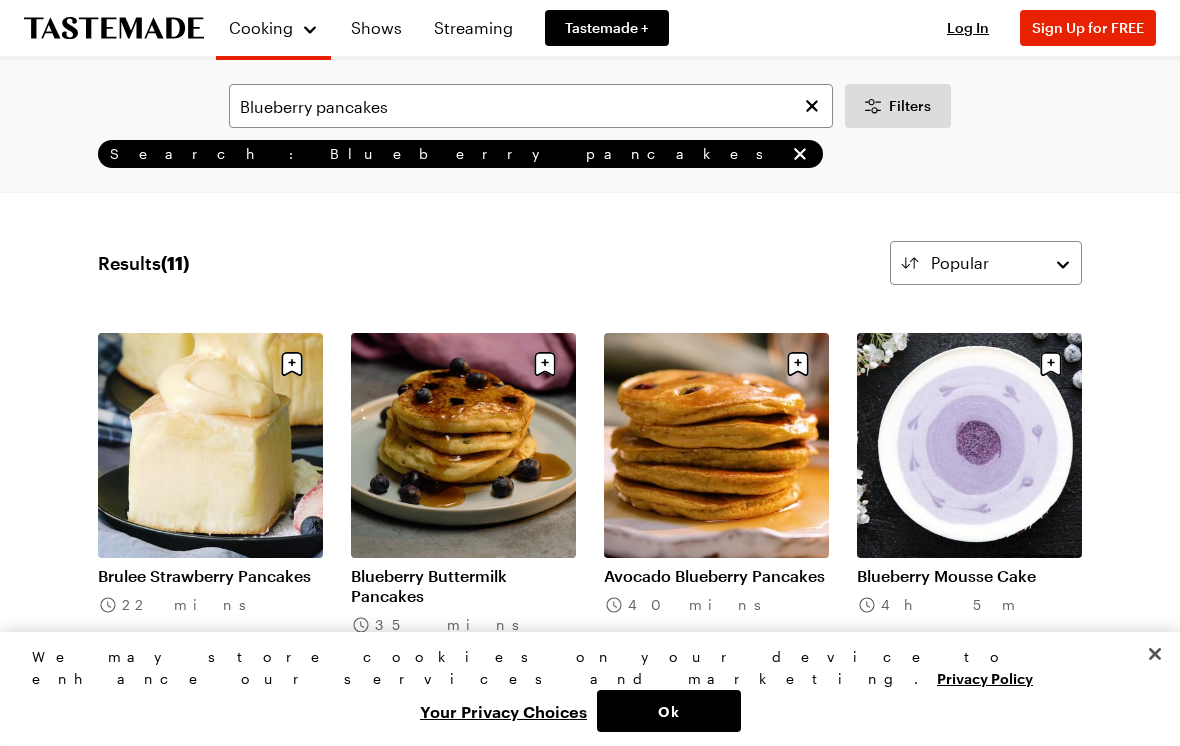 click on "Blueberry Buttermilk Pancakes" at bounding box center (463, 586) 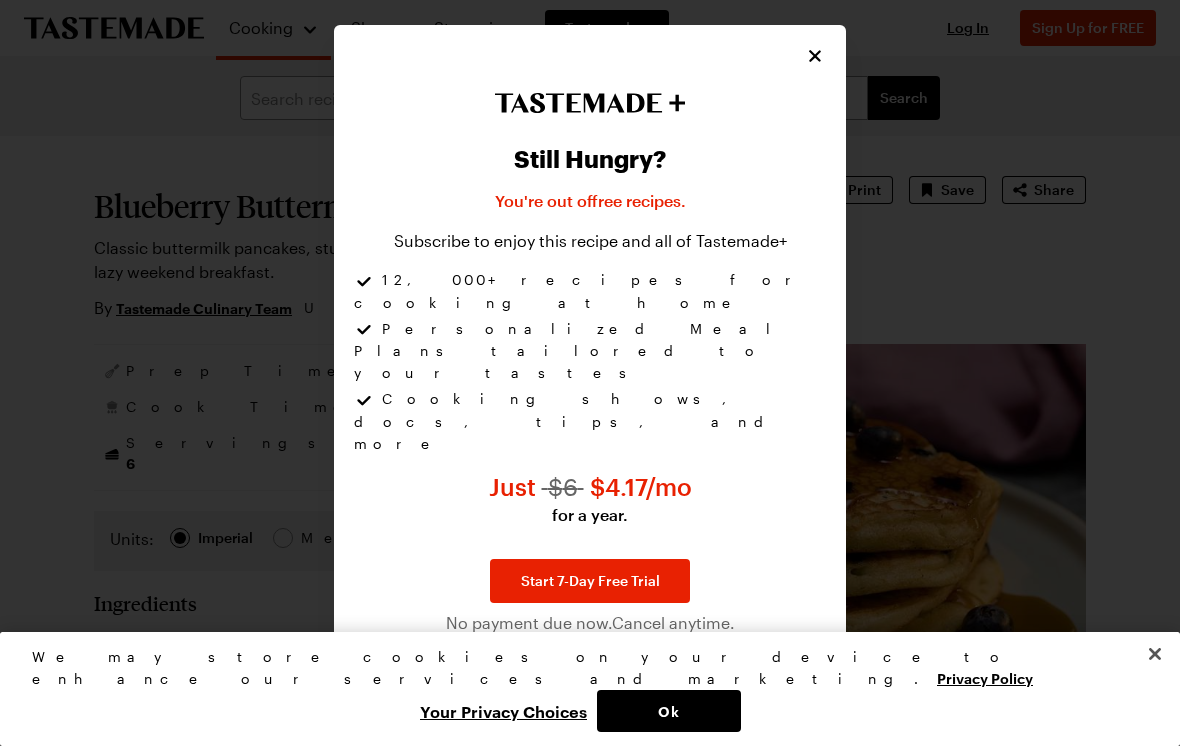 click 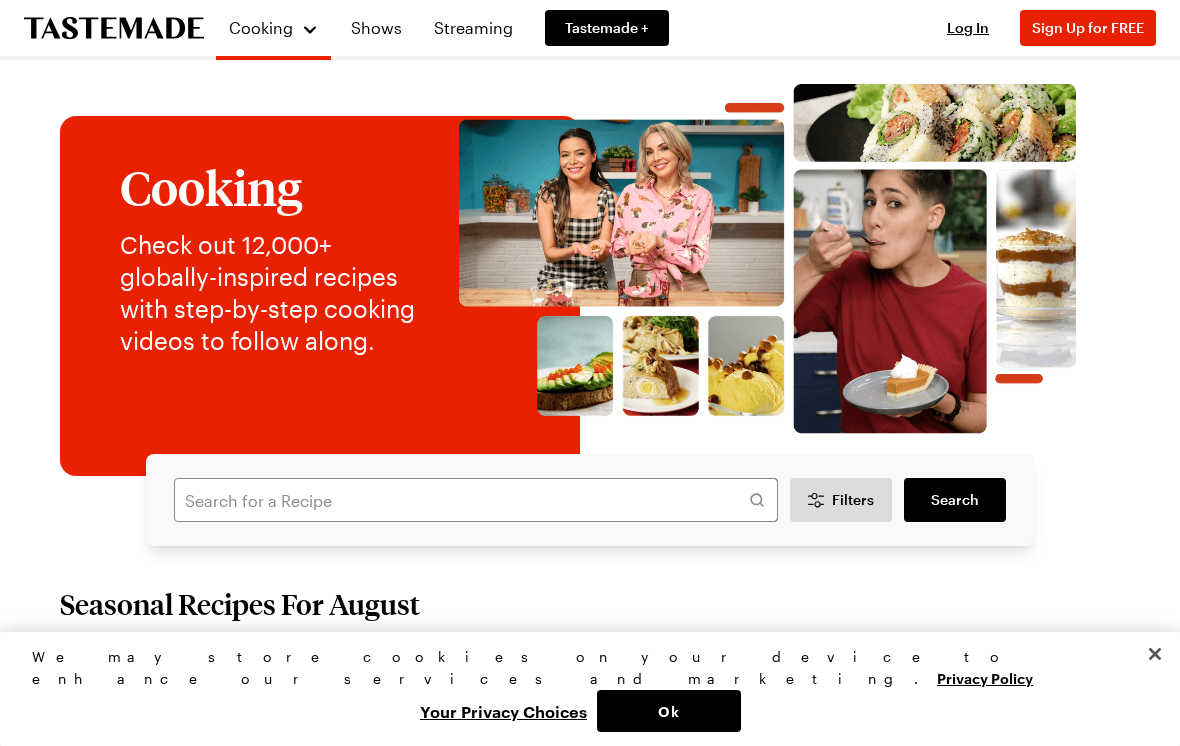 scroll, scrollTop: 0, scrollLeft: 0, axis: both 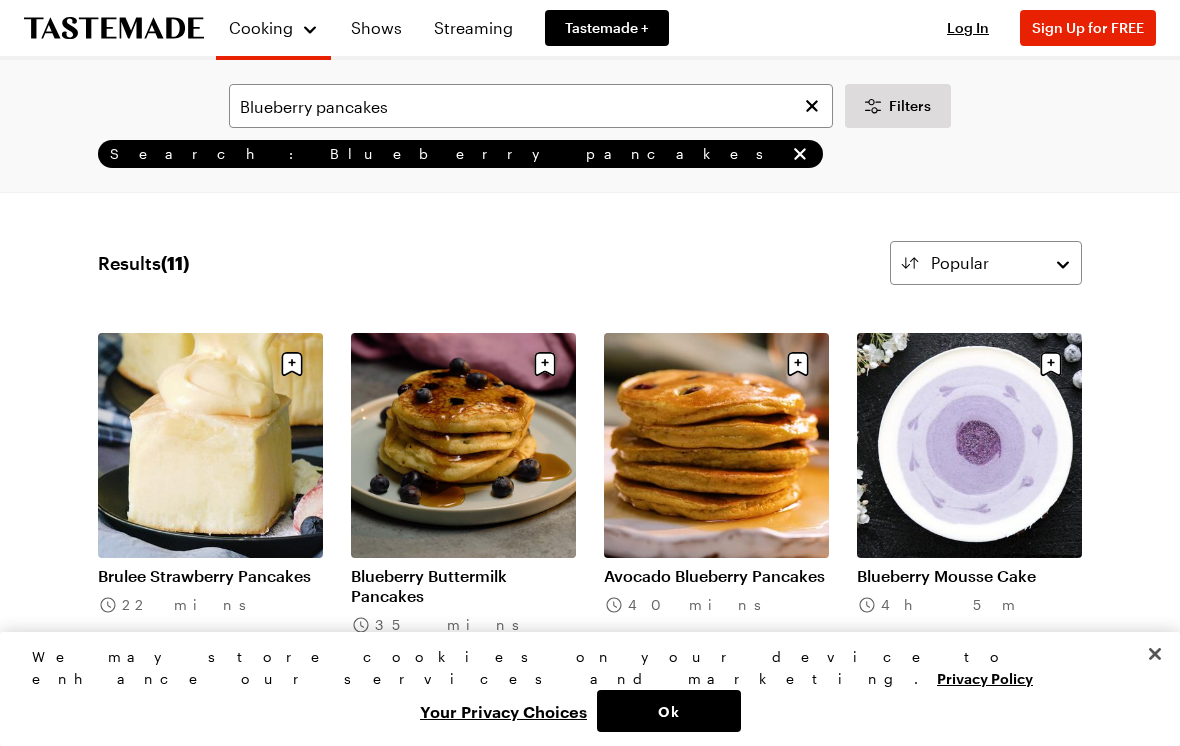 click on "Blueberry Buttermilk Pancakes" at bounding box center [463, 586] 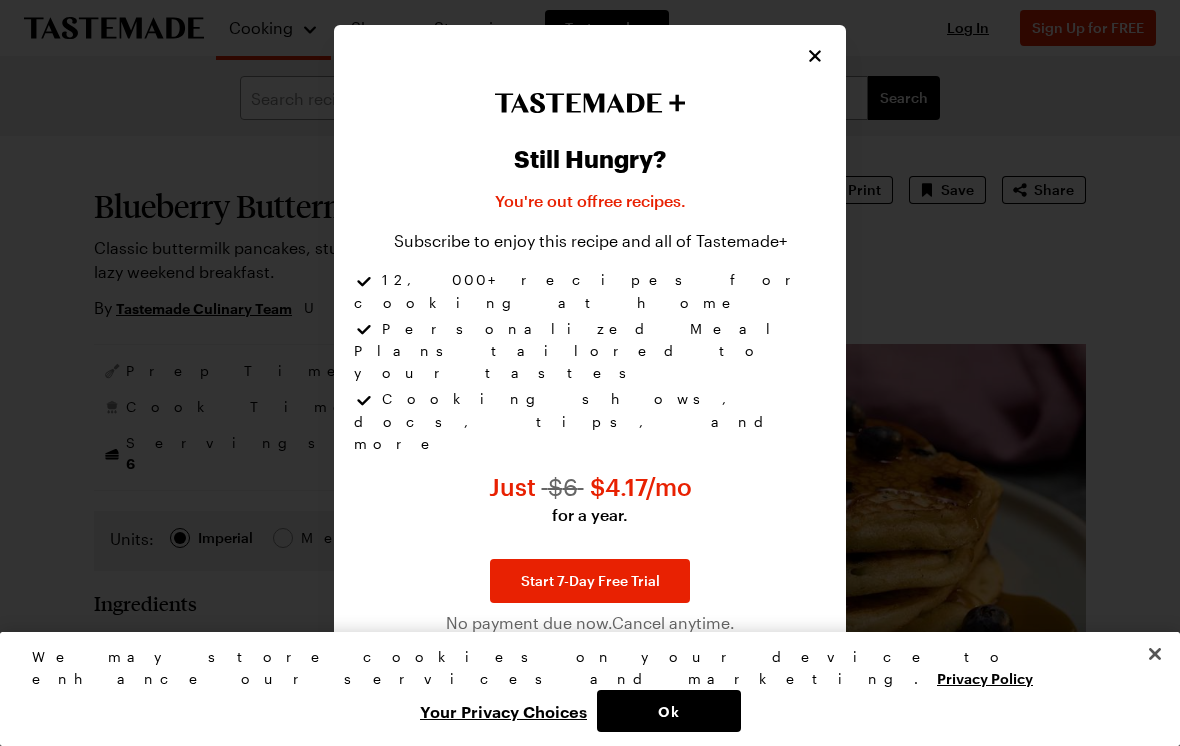 click 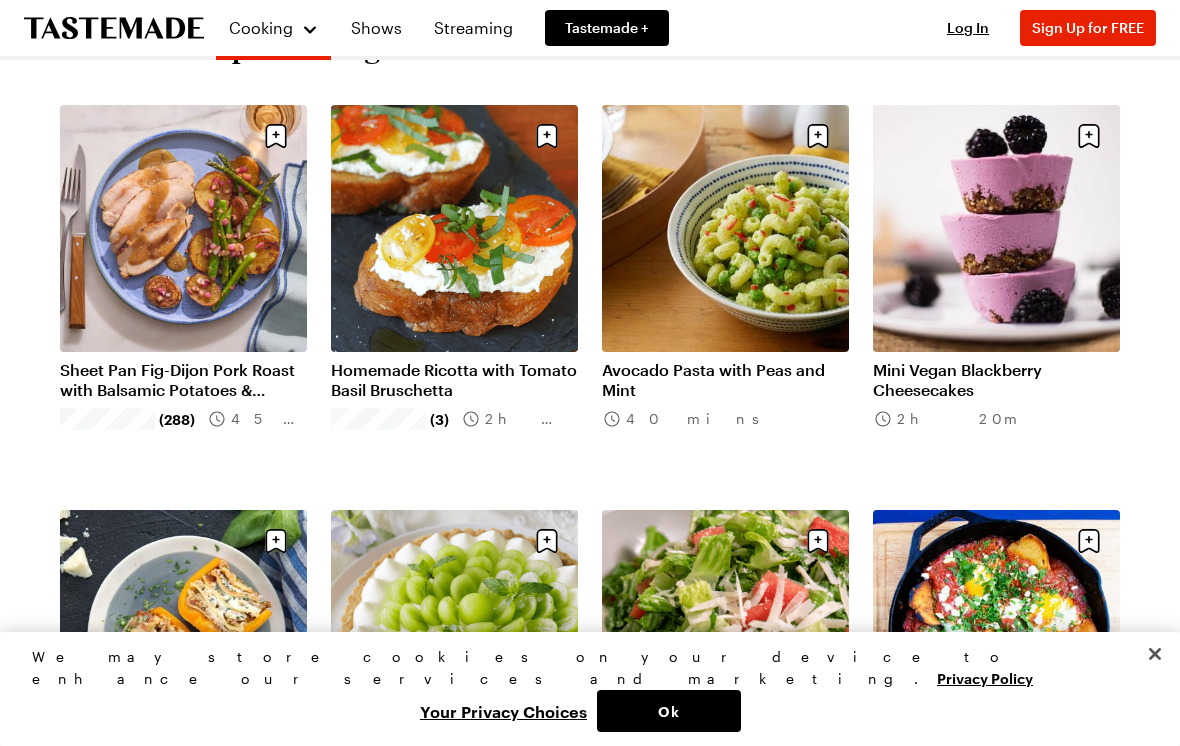 scroll, scrollTop: 470, scrollLeft: 0, axis: vertical 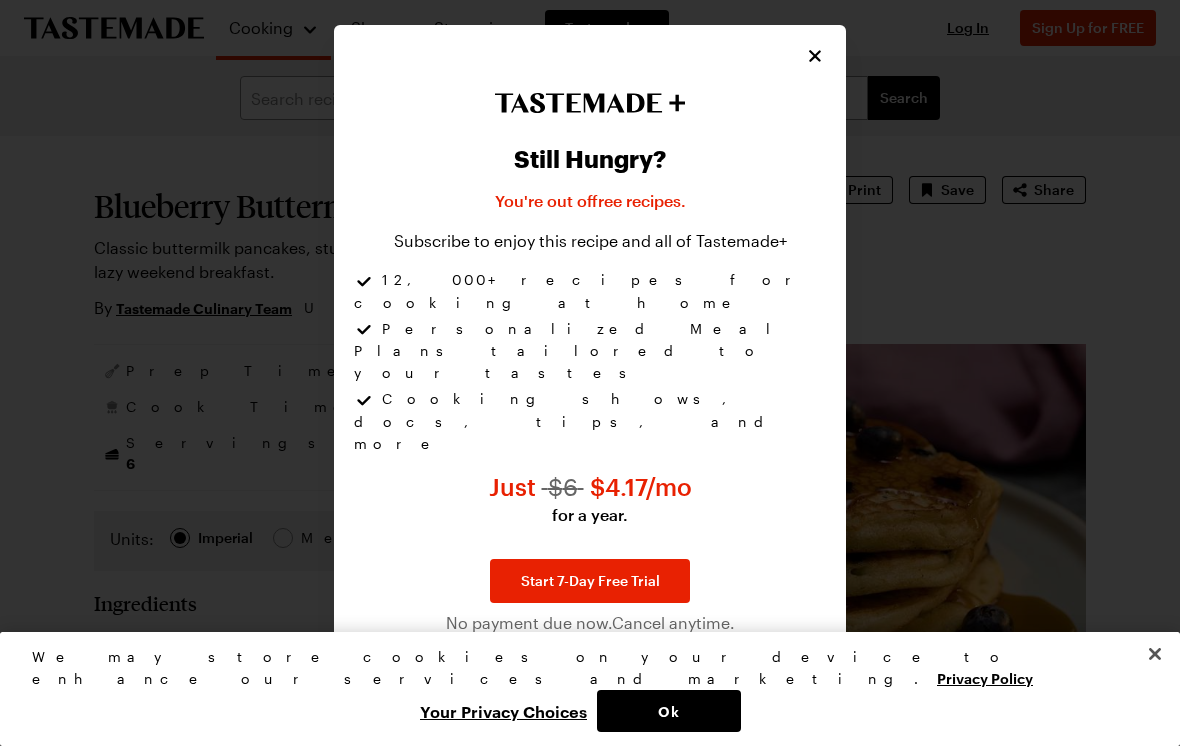 click 